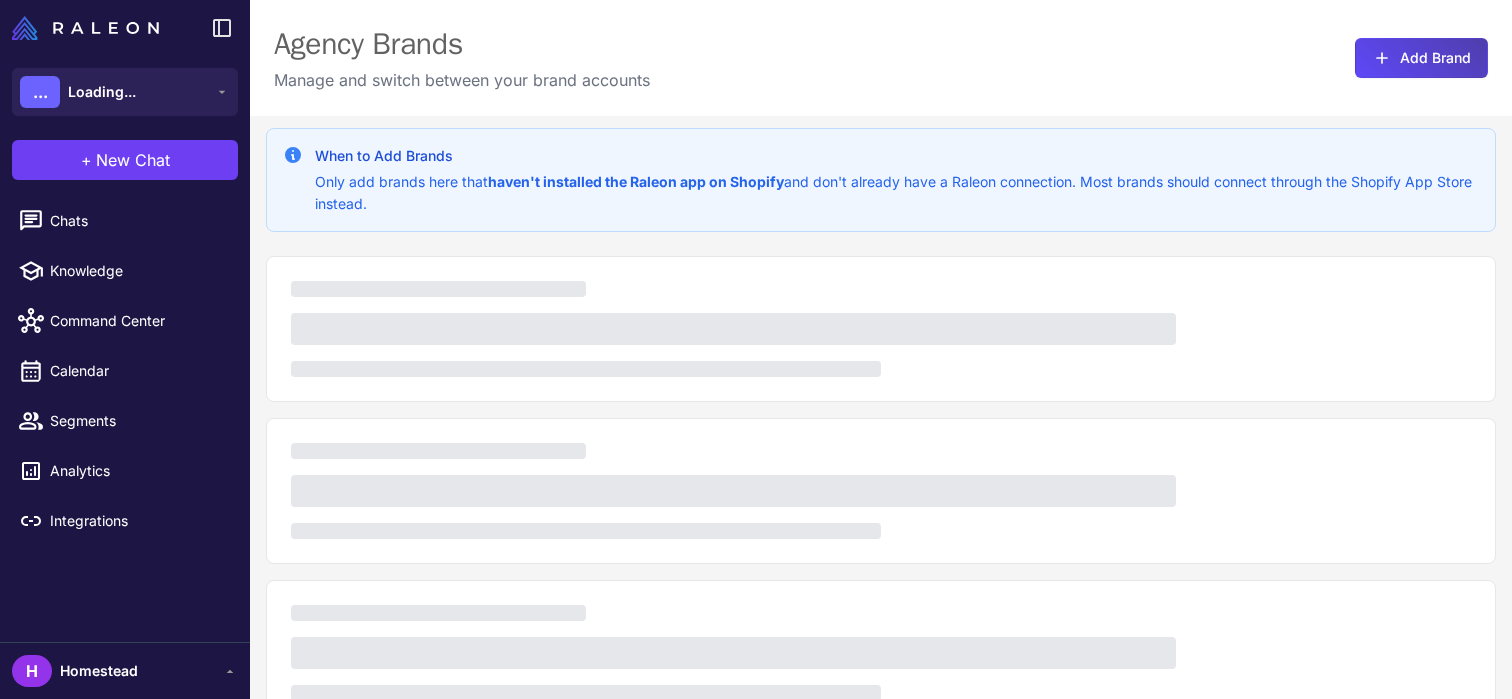 scroll, scrollTop: 0, scrollLeft: 0, axis: both 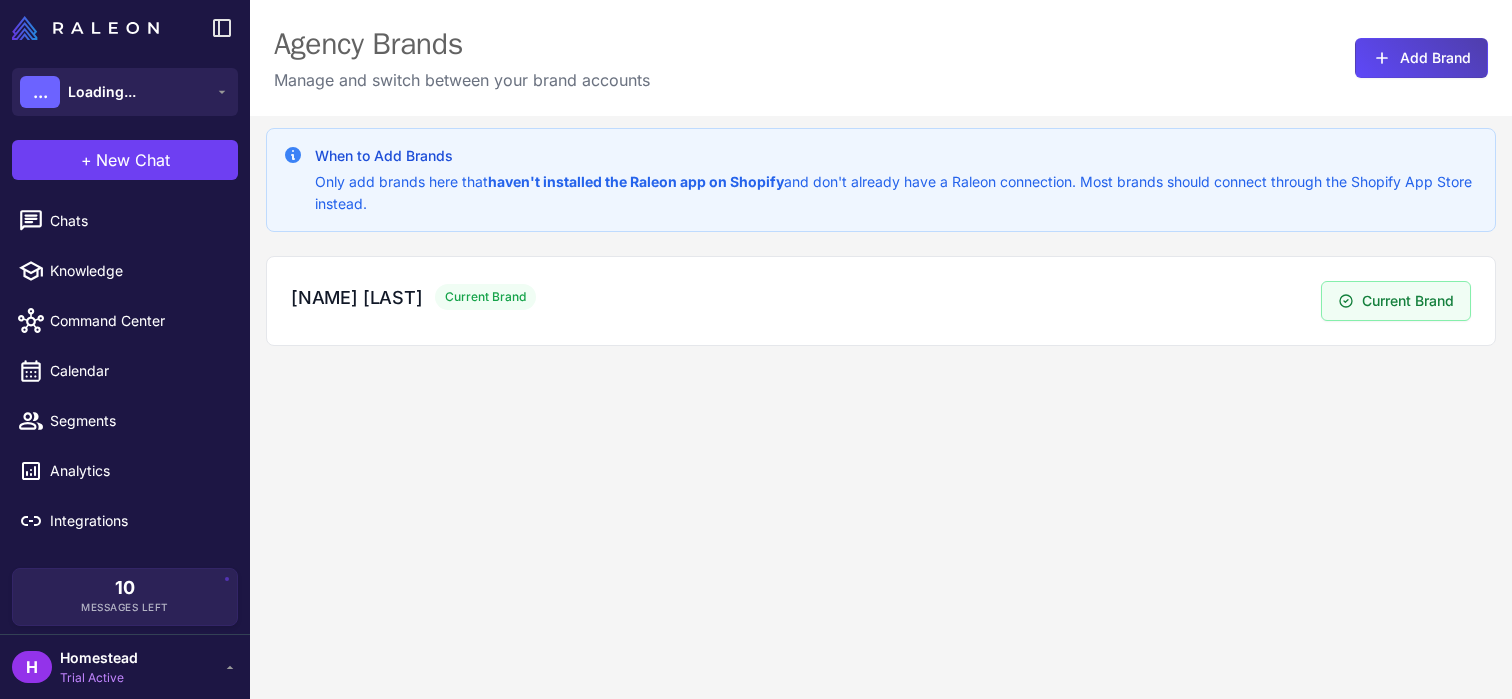 click on "Homestead" at bounding box center [99, 658] 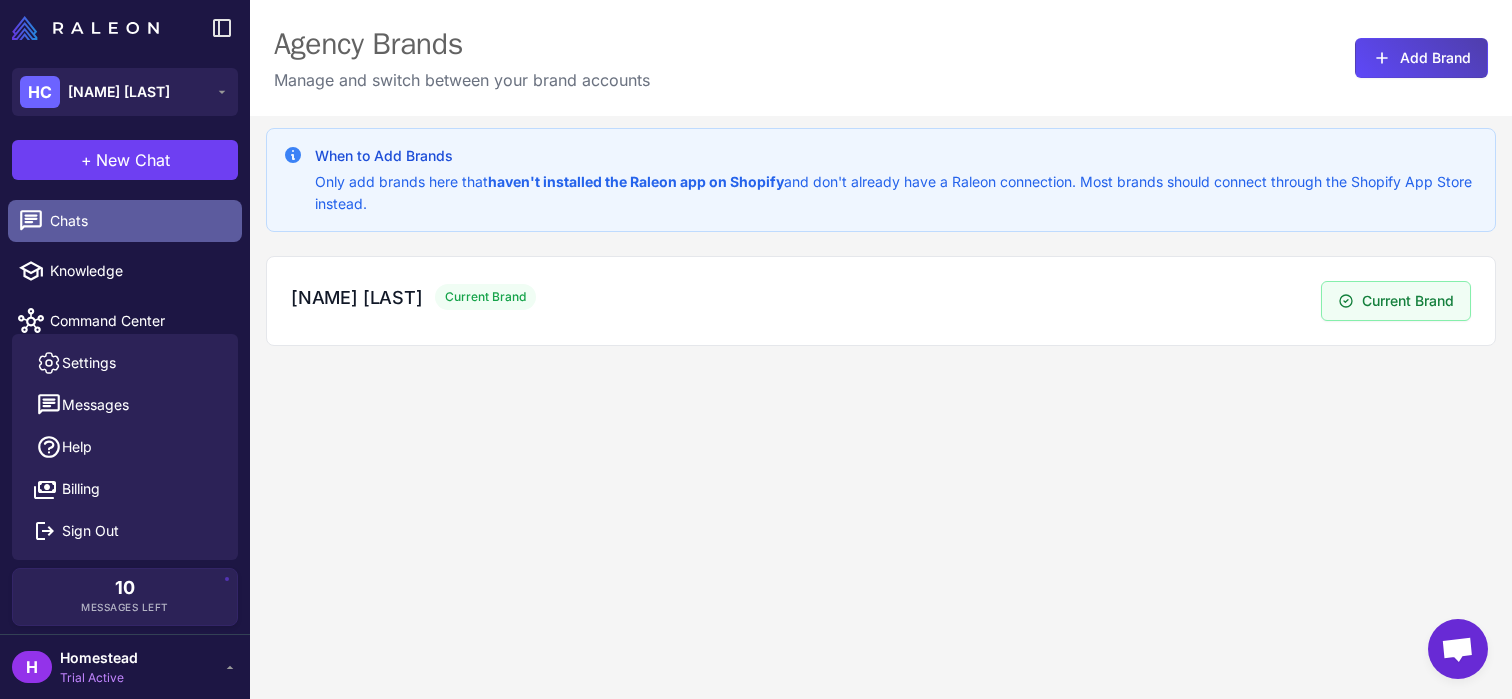 click on "Chats" at bounding box center [138, 221] 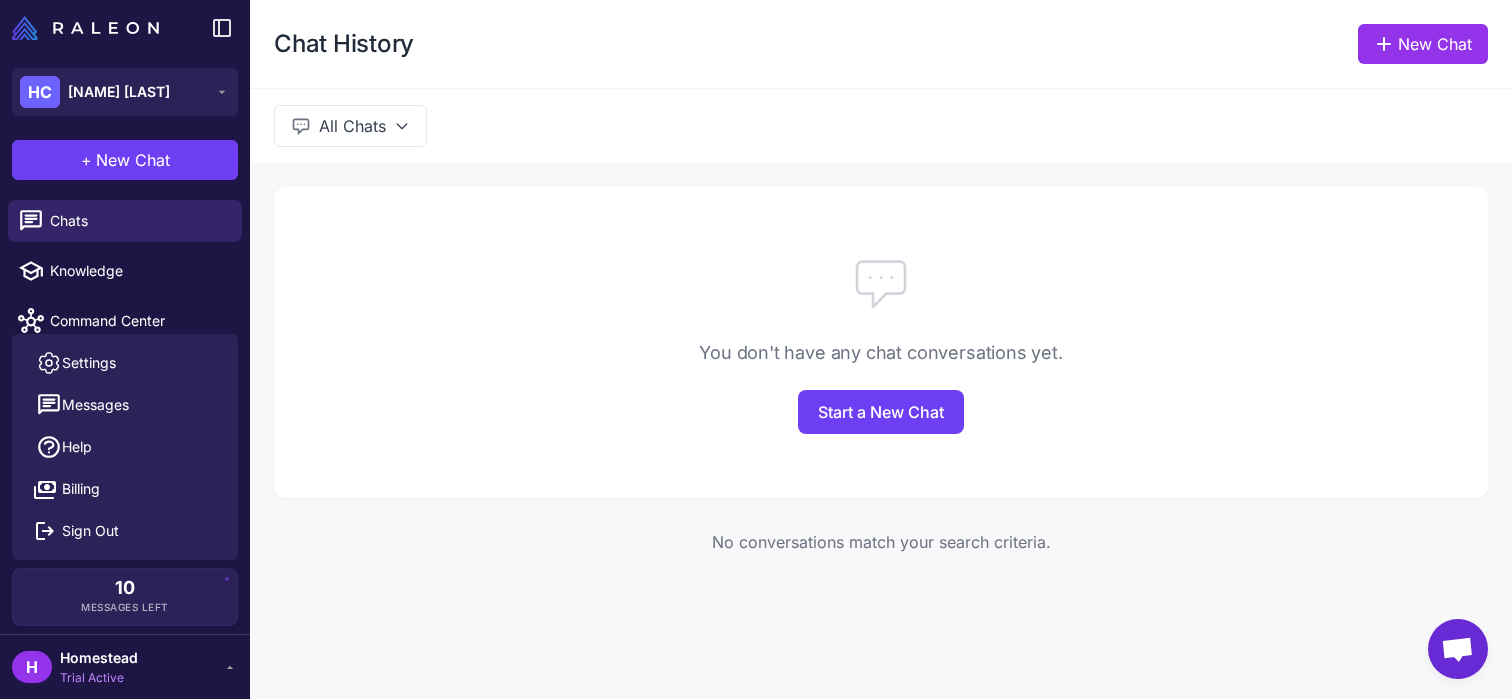 click on "H Homestead Trial Active" at bounding box center [125, 667] 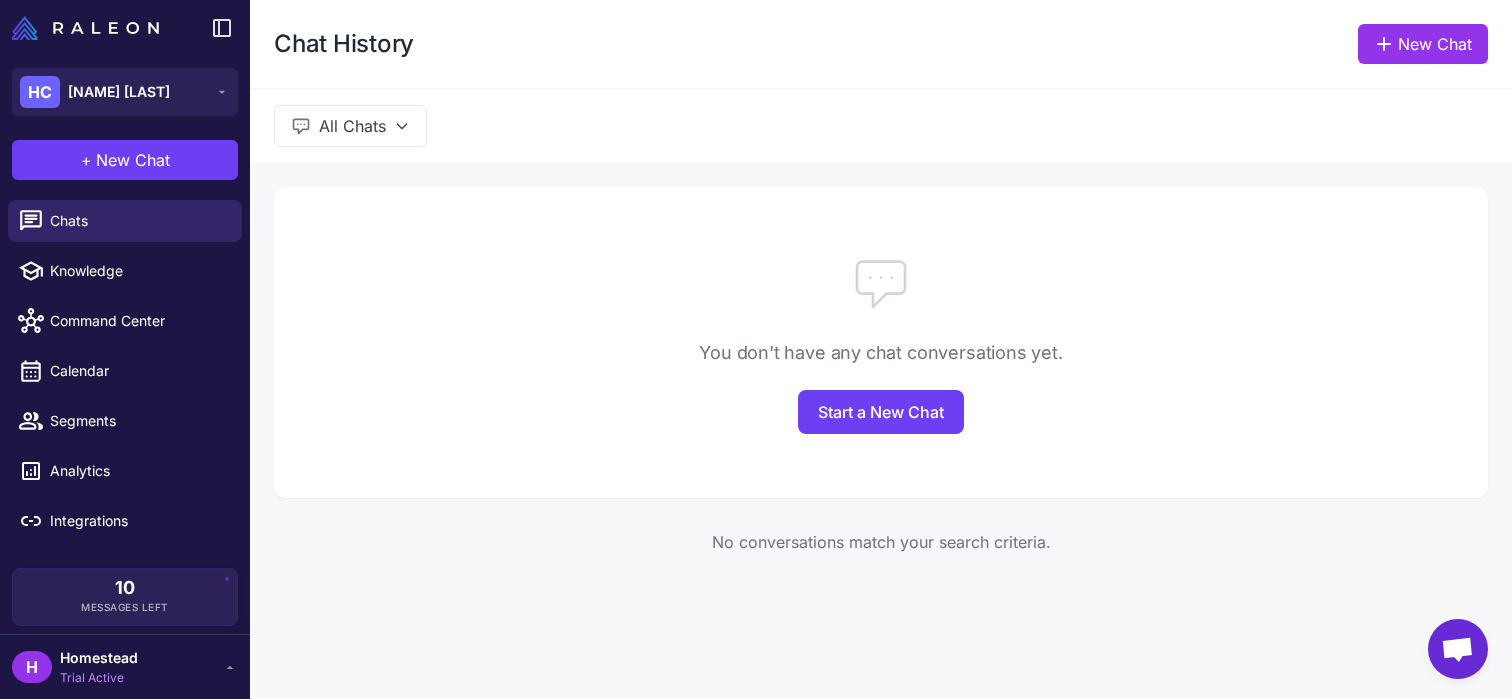 click on "You don't have any chat conversations yet.  Start a New Chat" at bounding box center [881, 342] 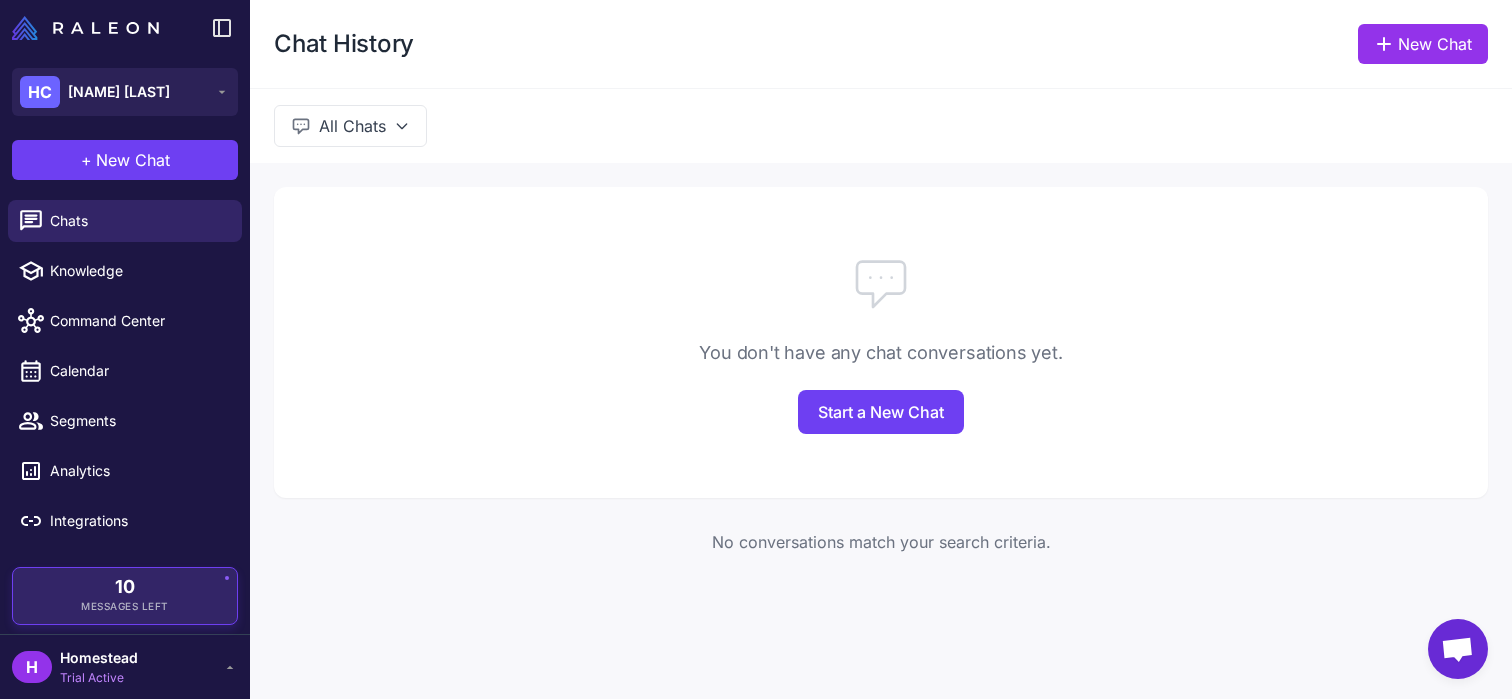 click on "10 Messages Left" at bounding box center (125, 596) 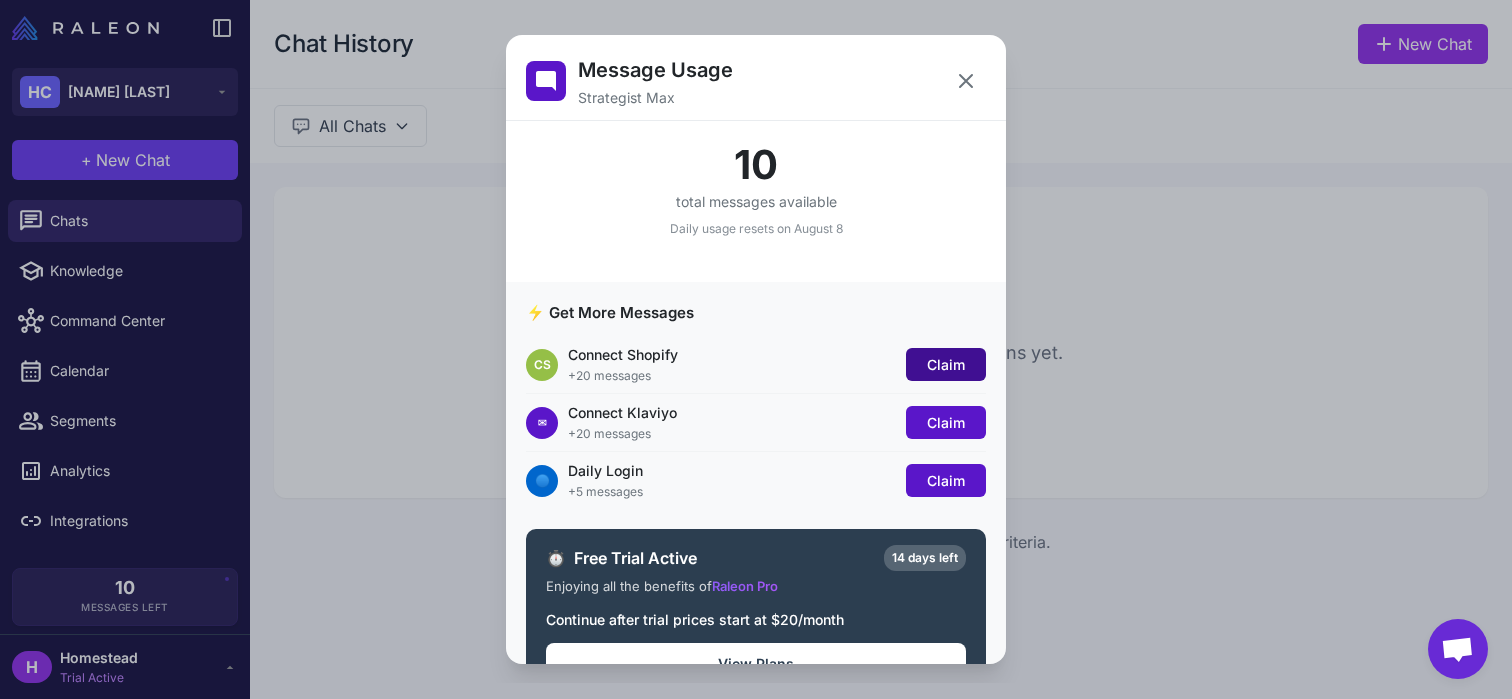 click on "Claim" at bounding box center (946, 364) 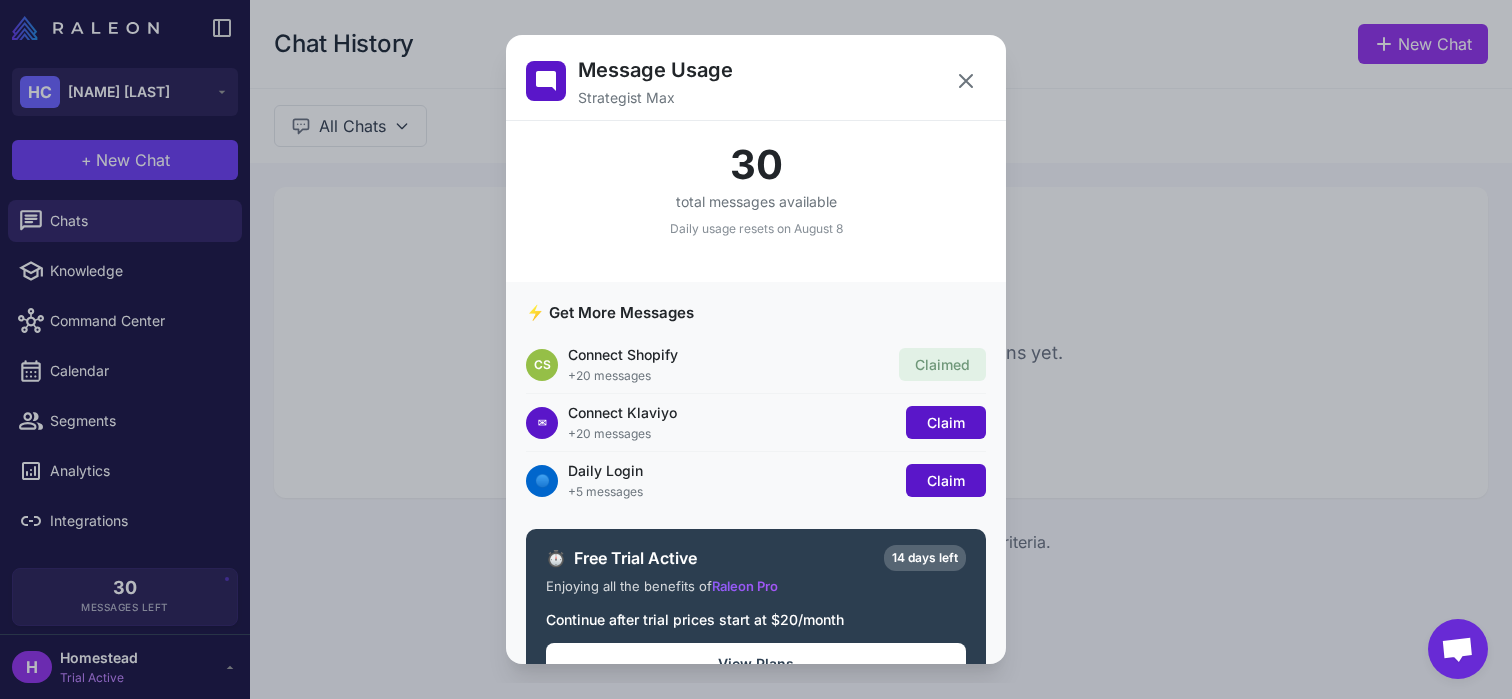 click on "Connect Klaviyo" at bounding box center (732, 412) 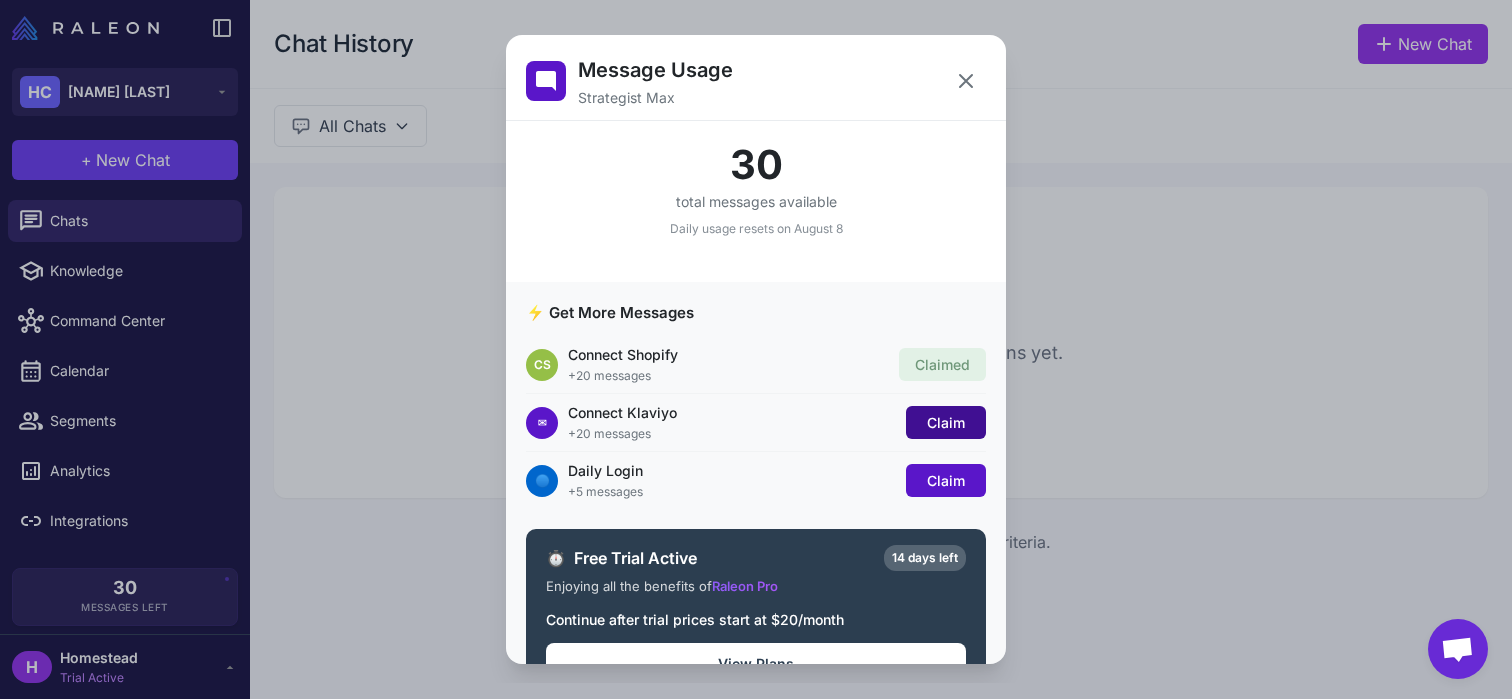 click on "Claim" at bounding box center [946, 422] 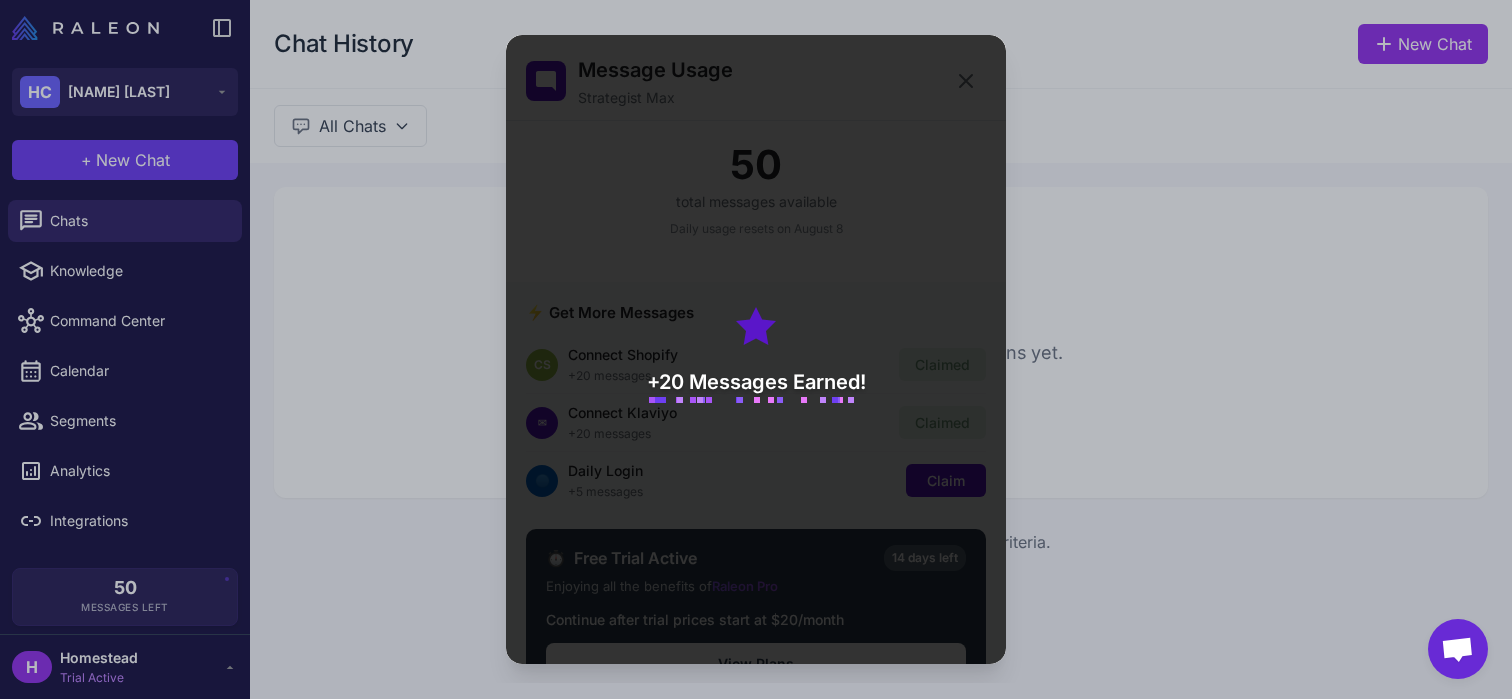 click on "+20 Messages Earned!" at bounding box center (756, 349) 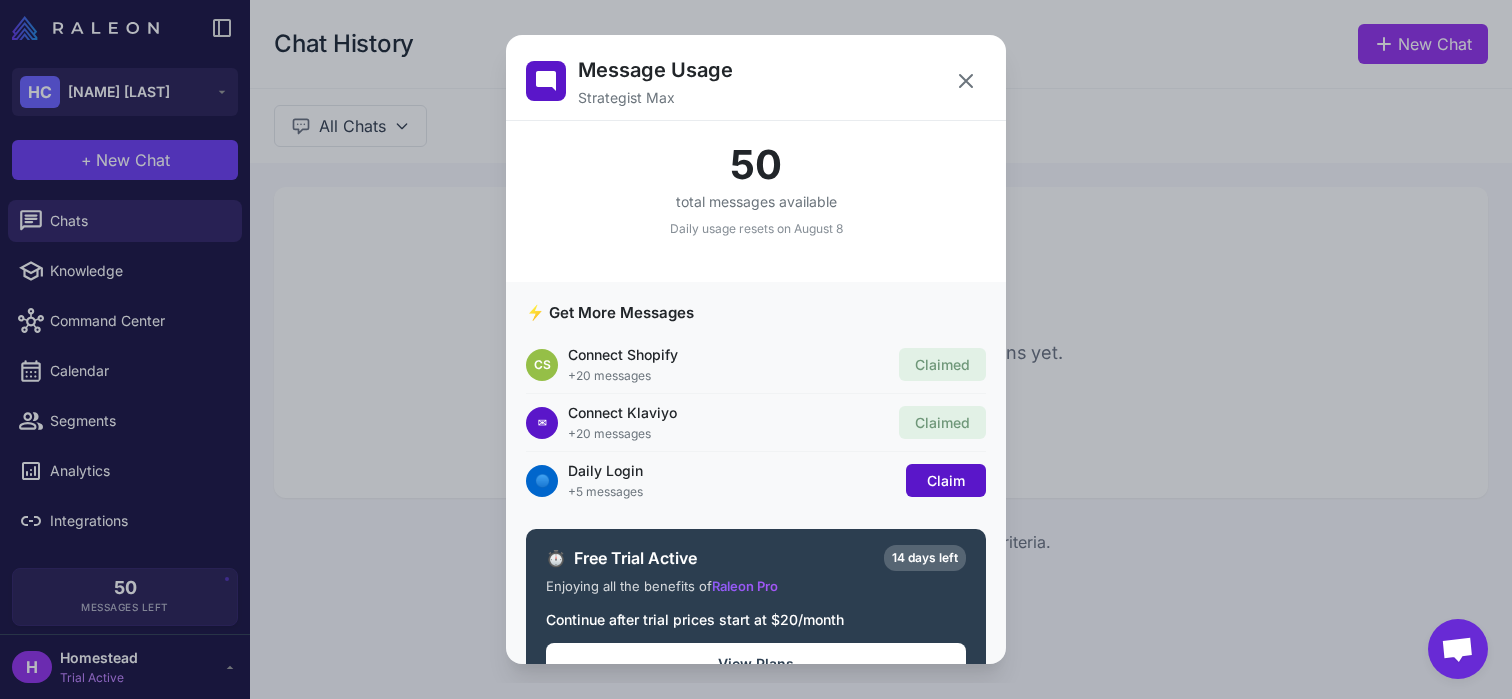 click on "Claim" at bounding box center [946, 480] 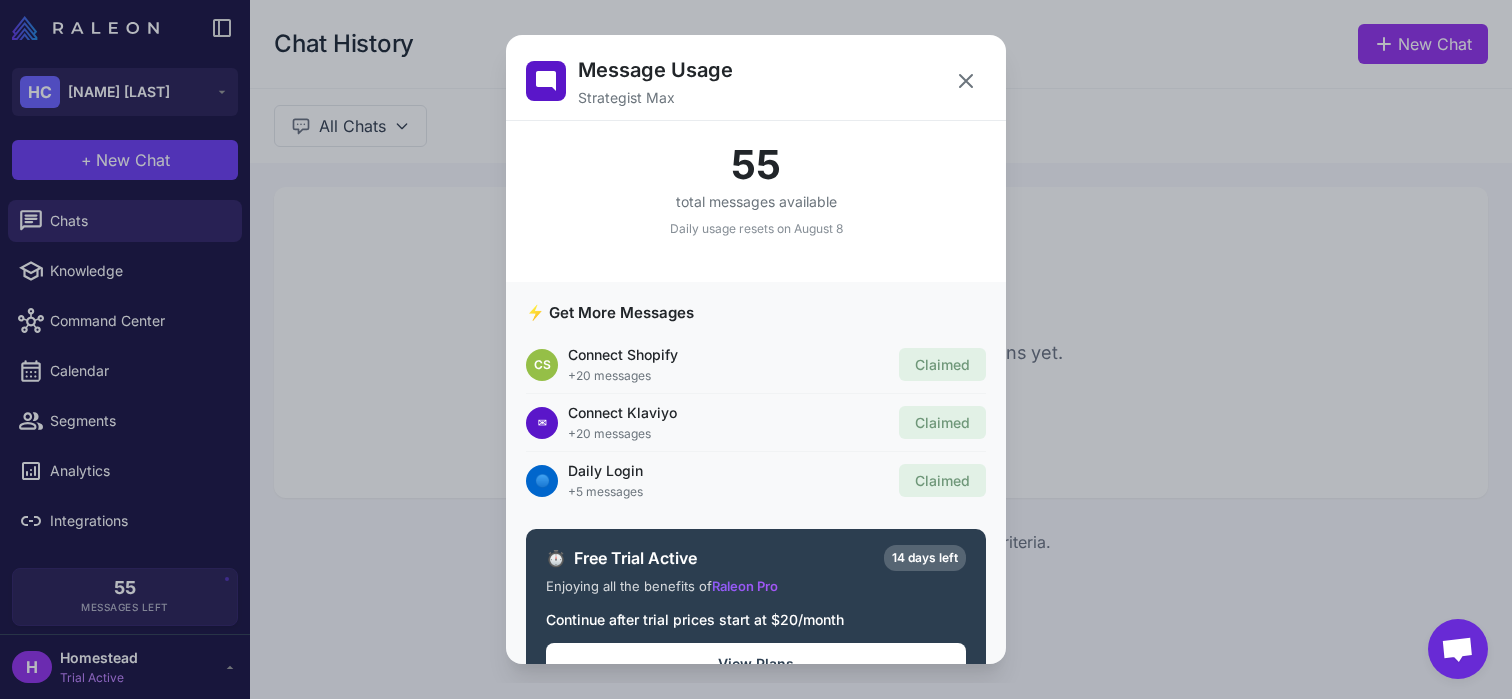 click on "Message Usage Strategist Max 55 total messages available Daily usage resets on August 8 ⚡ Get More Messages CS Connect Shopify +20 messages Claimed ✉ Connect Klaviyo +20 messages Claimed 🔵 Daily Login +5 messages Claimed ⏱️ Free Trial Active 14 days left Enjoying all the benefits of Raleon Pro Continue after trial prices start at $20/month View Plans" 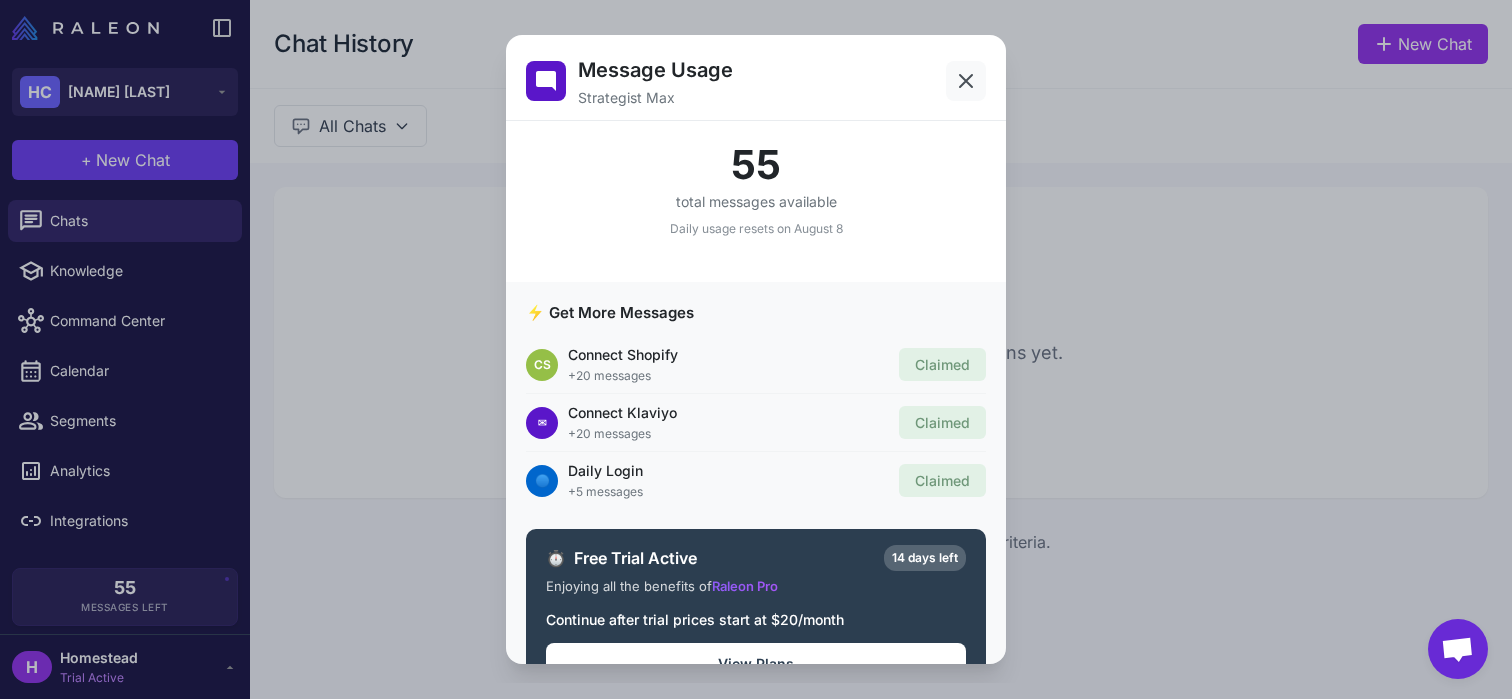 click at bounding box center (966, 81) 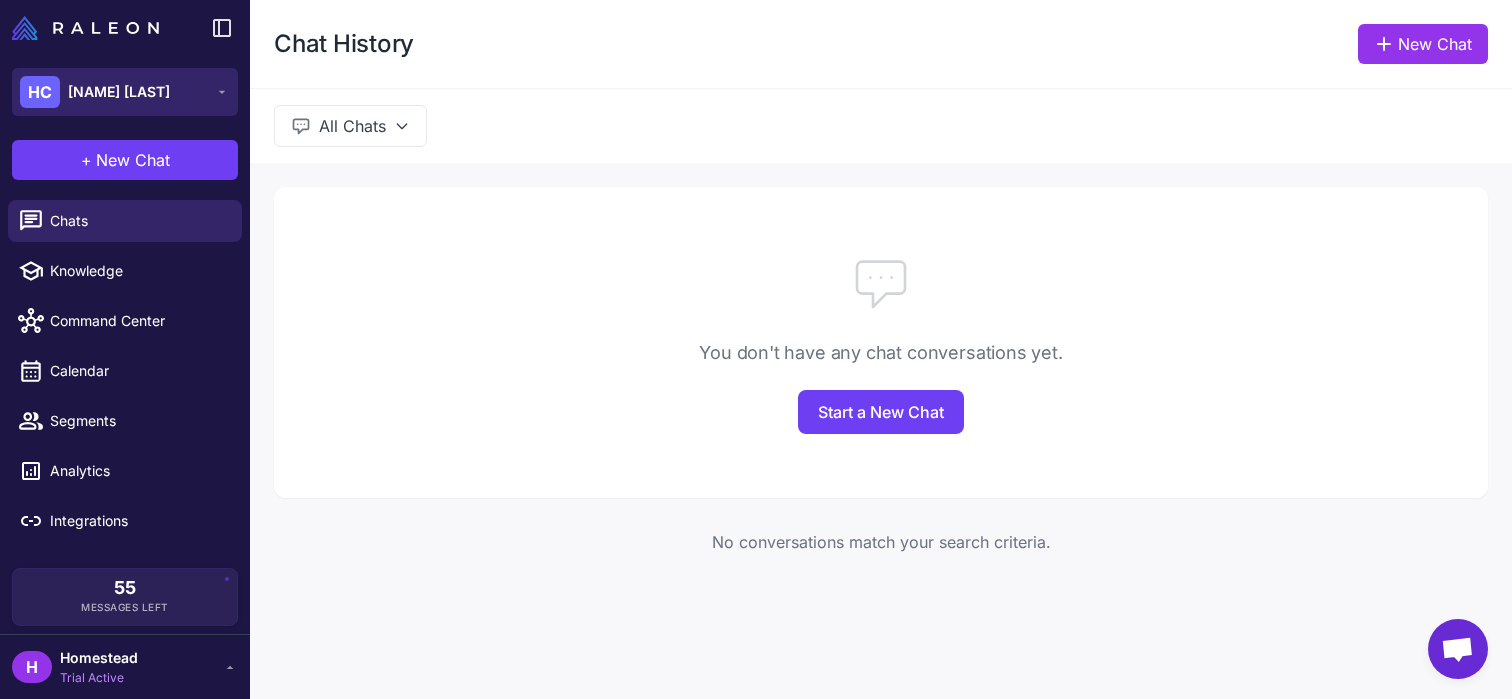 click on "[NAME] [LAST]" at bounding box center [119, 92] 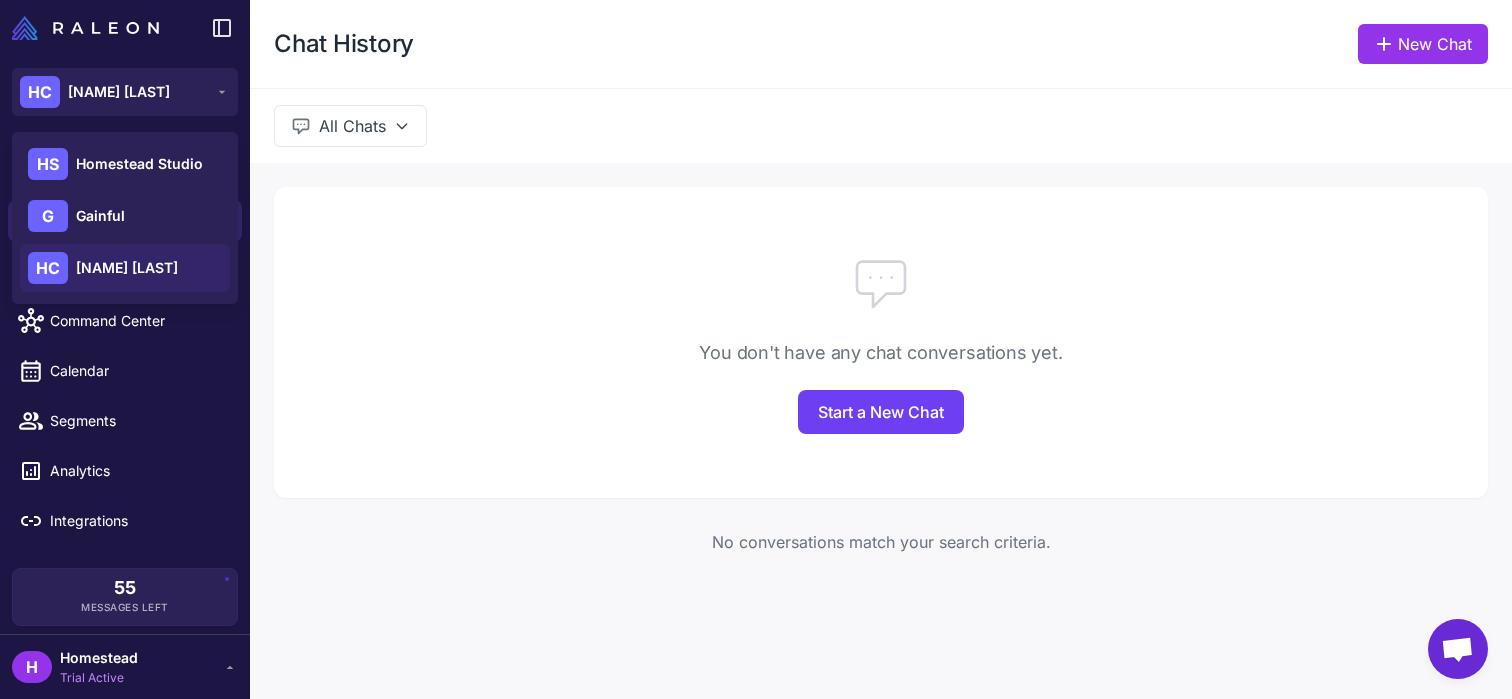 click at bounding box center [881, 283] 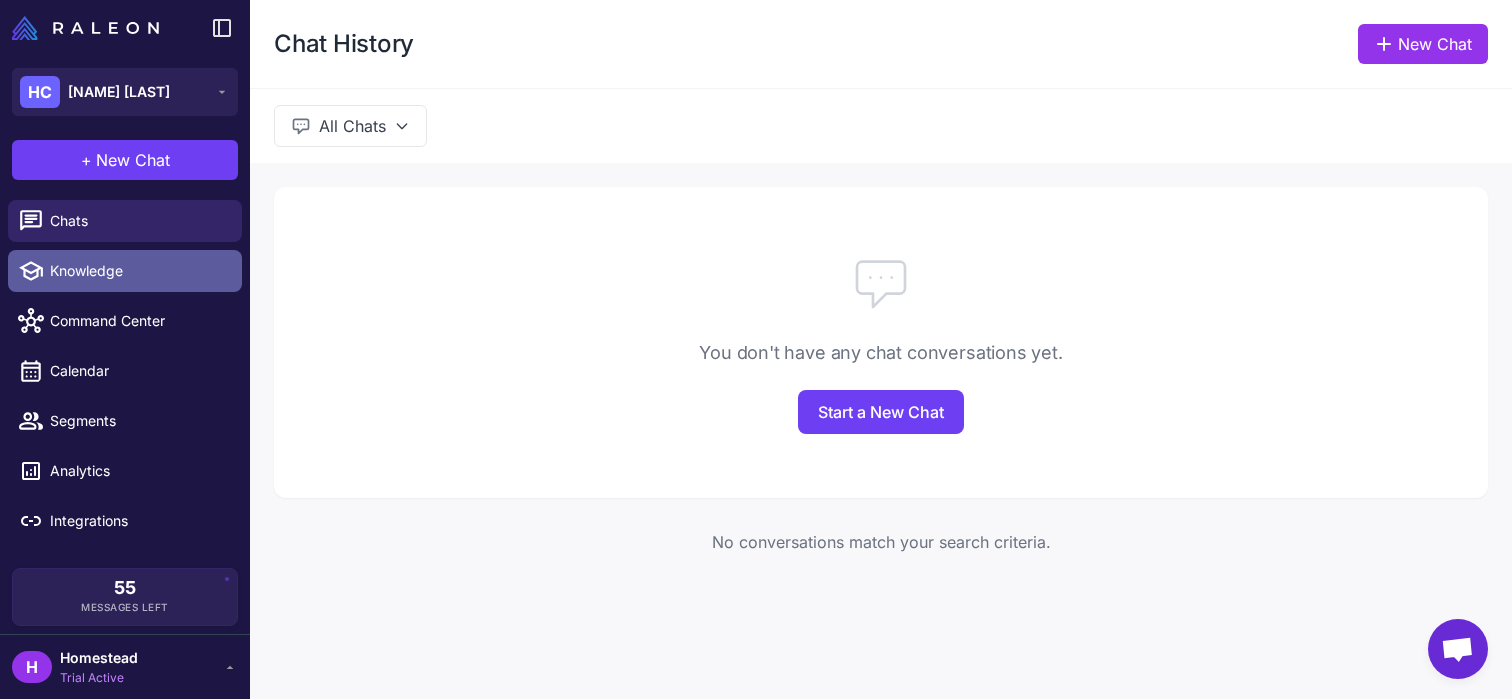 click on "Knowledge" at bounding box center [138, 271] 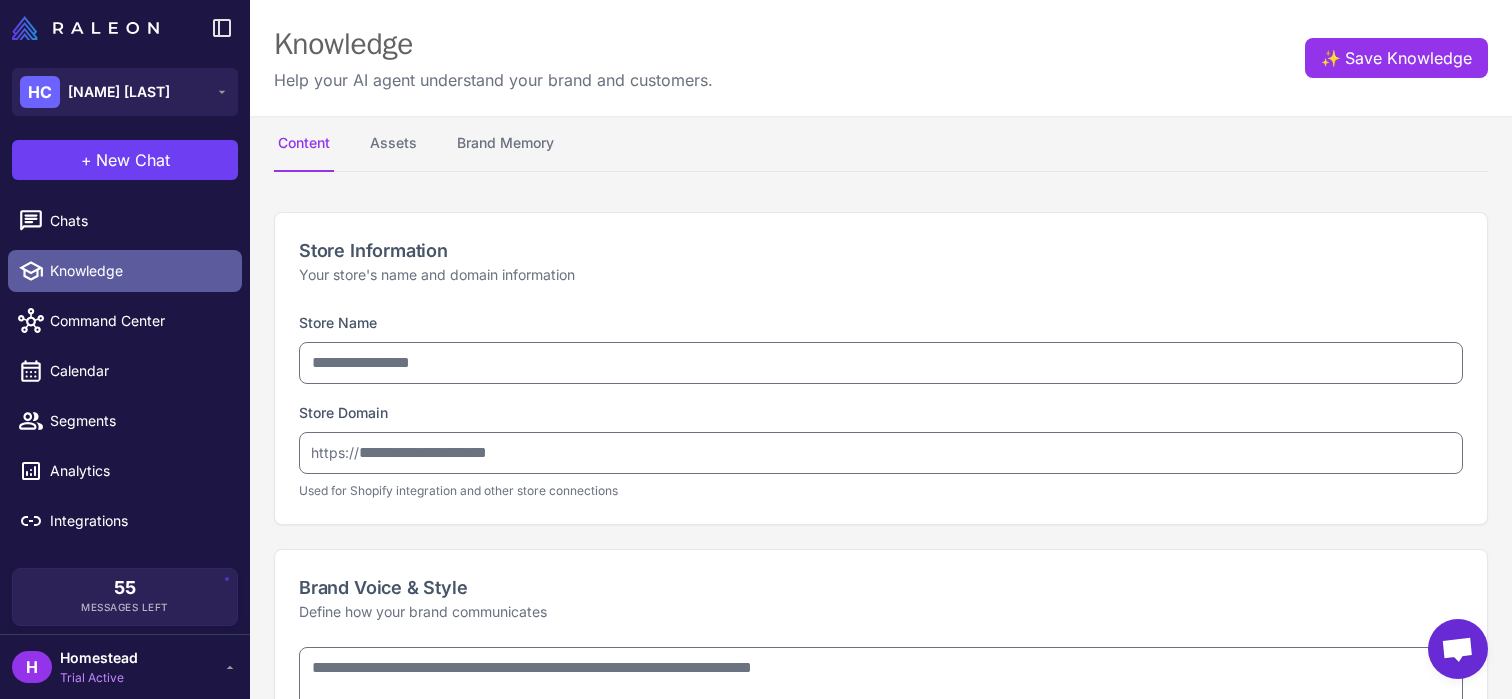 type on "**********" 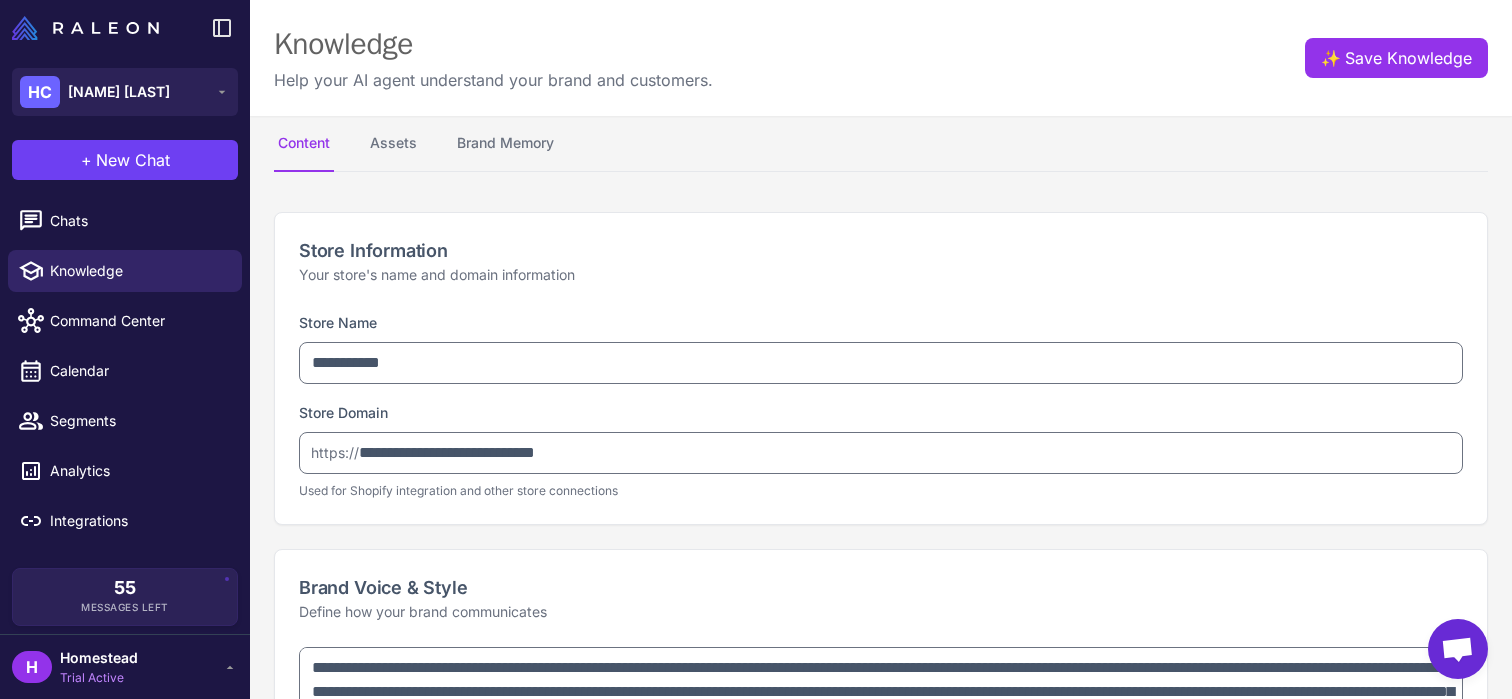 type on "**********" 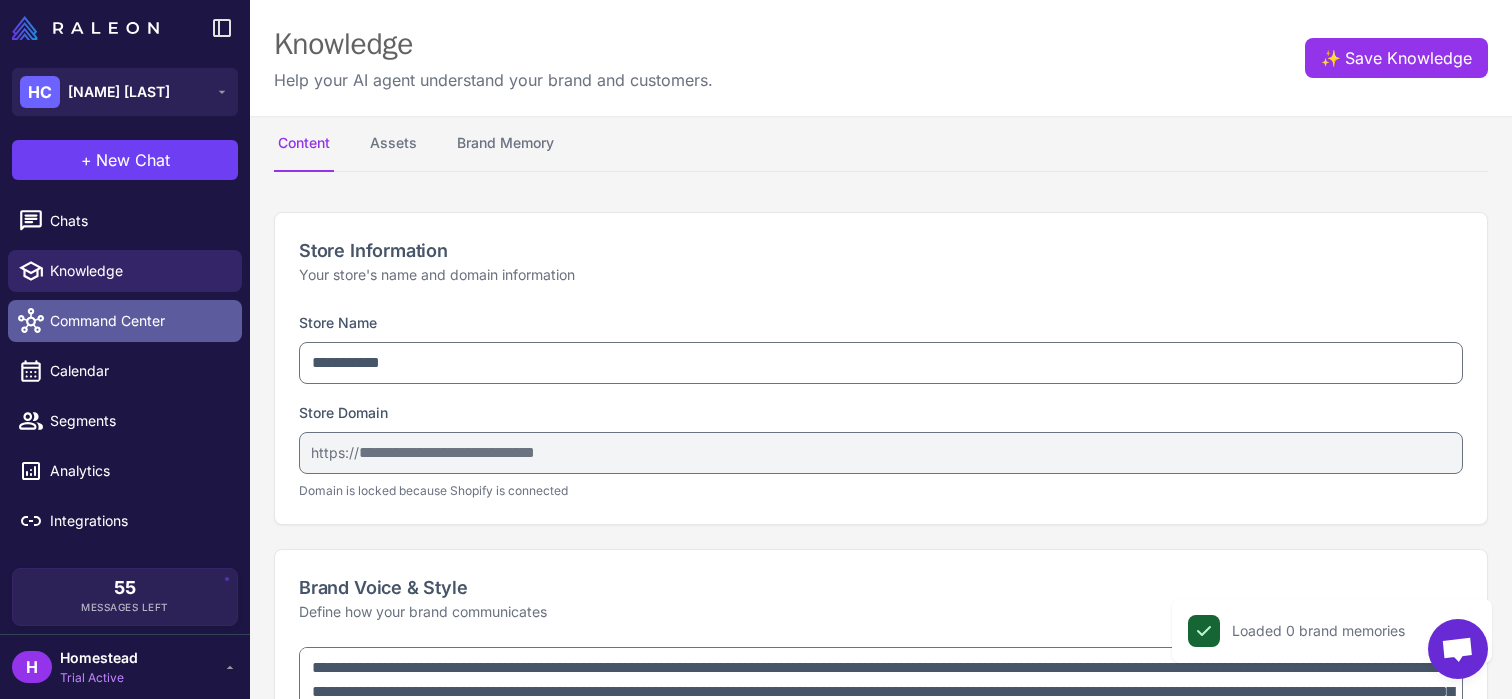 click on "Command Center" at bounding box center (138, 321) 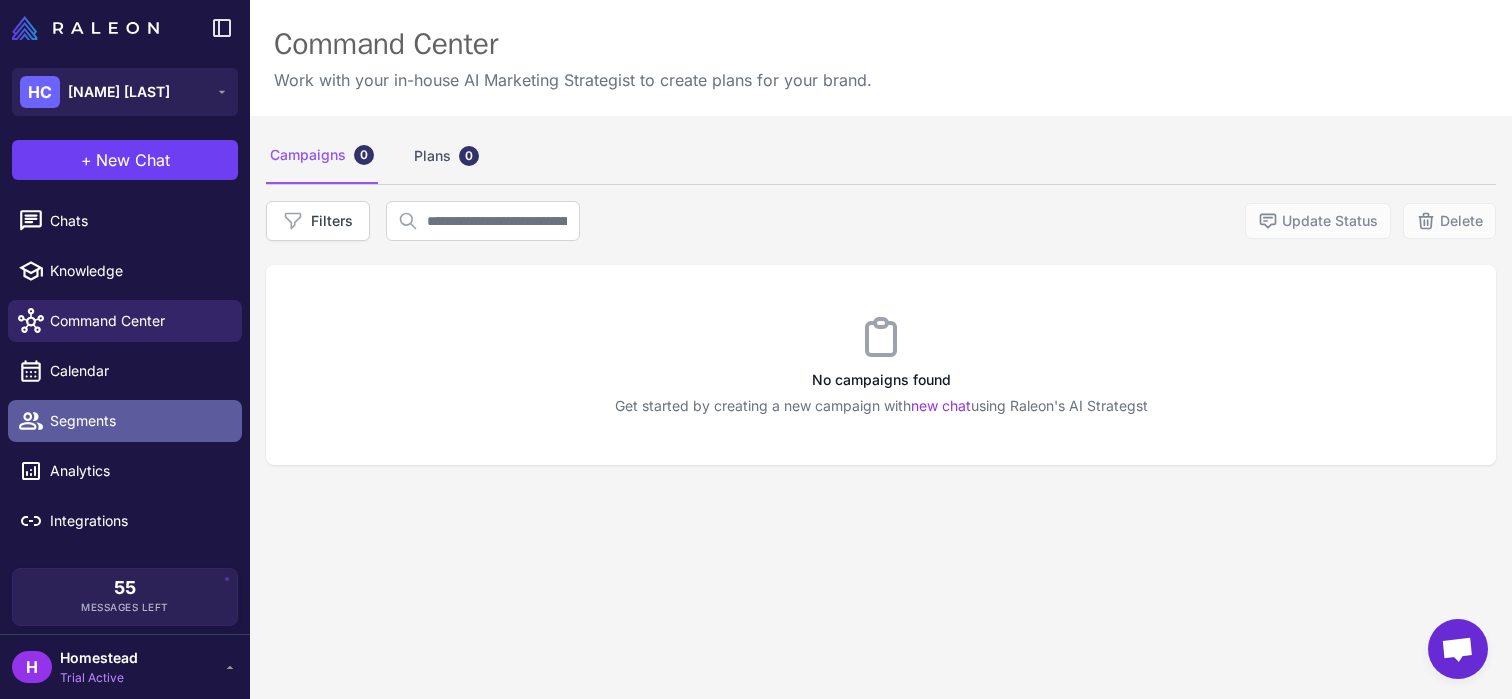 click on "Segments" at bounding box center (138, 421) 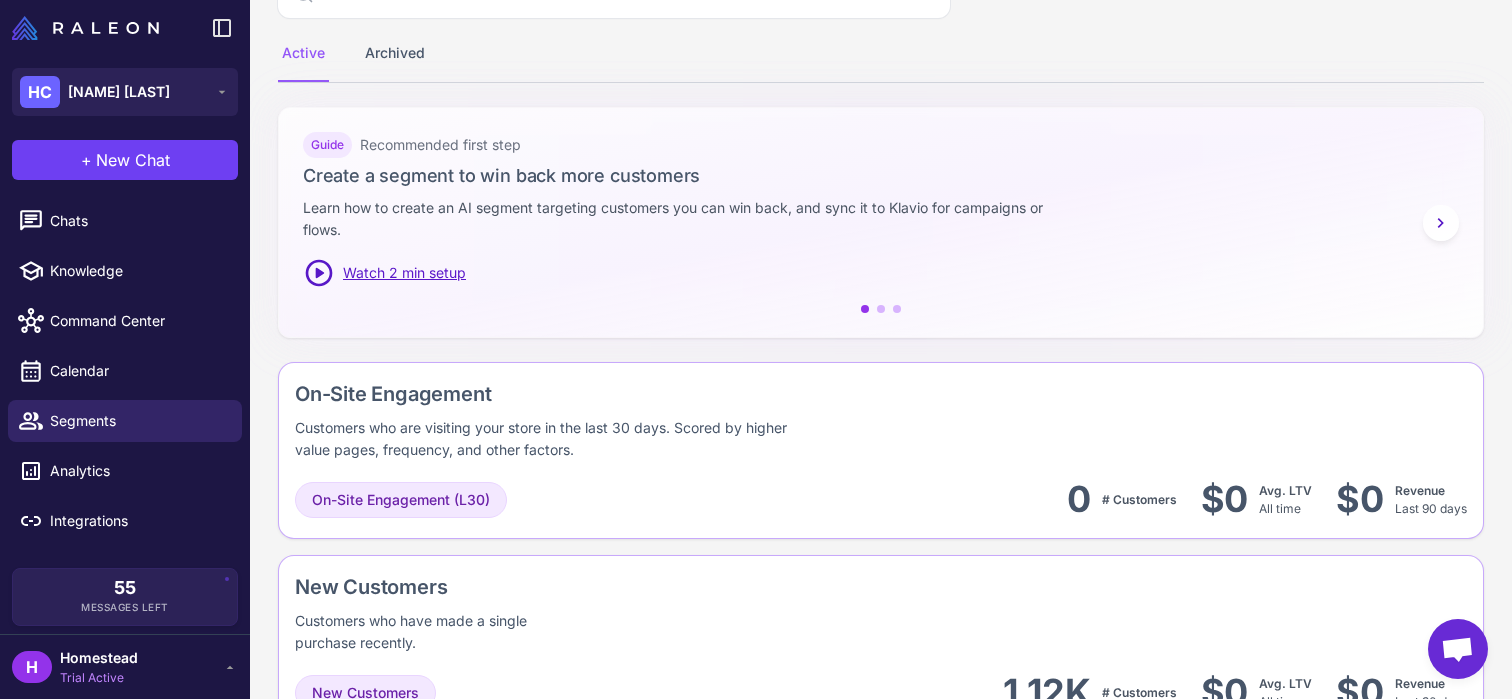 scroll, scrollTop: 0, scrollLeft: 0, axis: both 